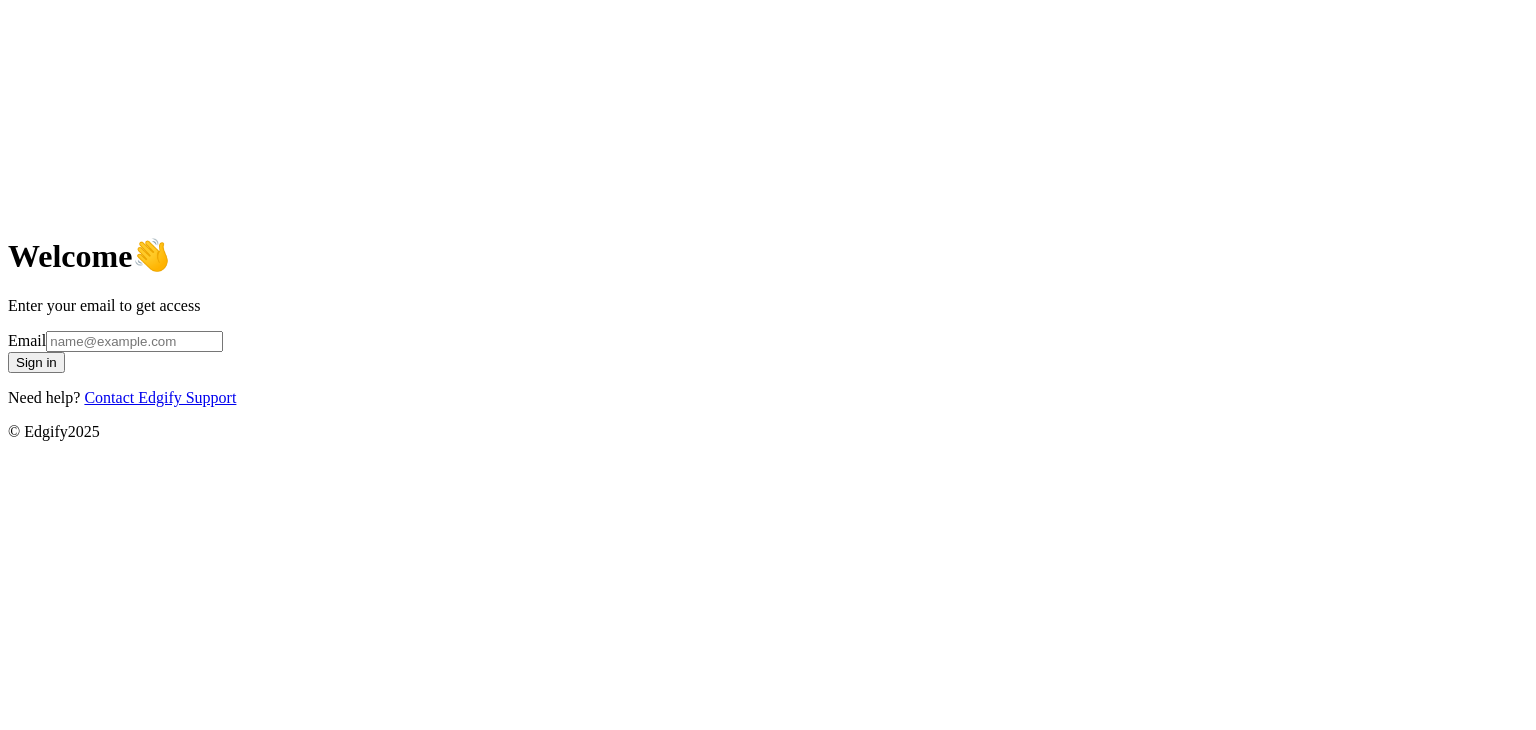 scroll, scrollTop: 0, scrollLeft: 0, axis: both 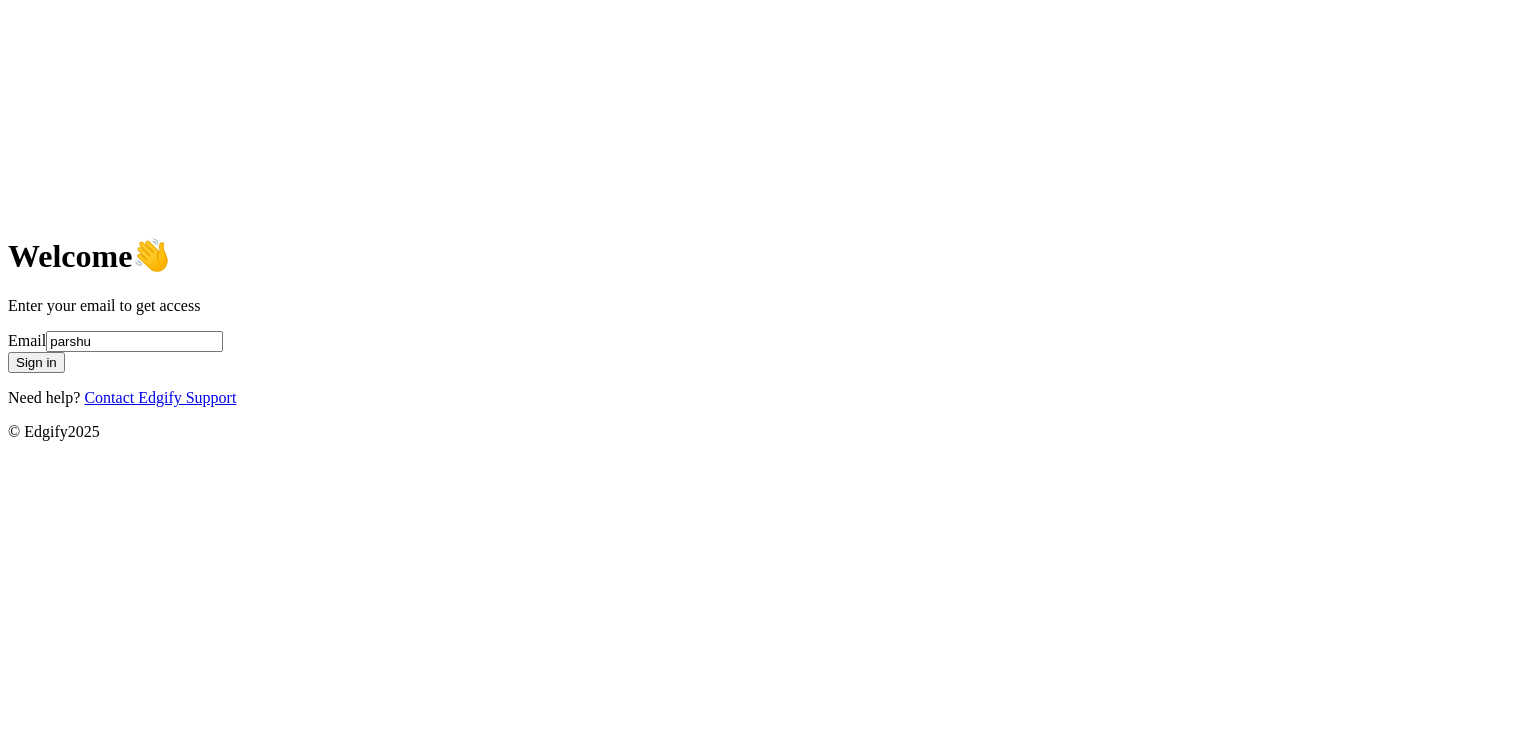 click on "parshu" at bounding box center [134, 341] 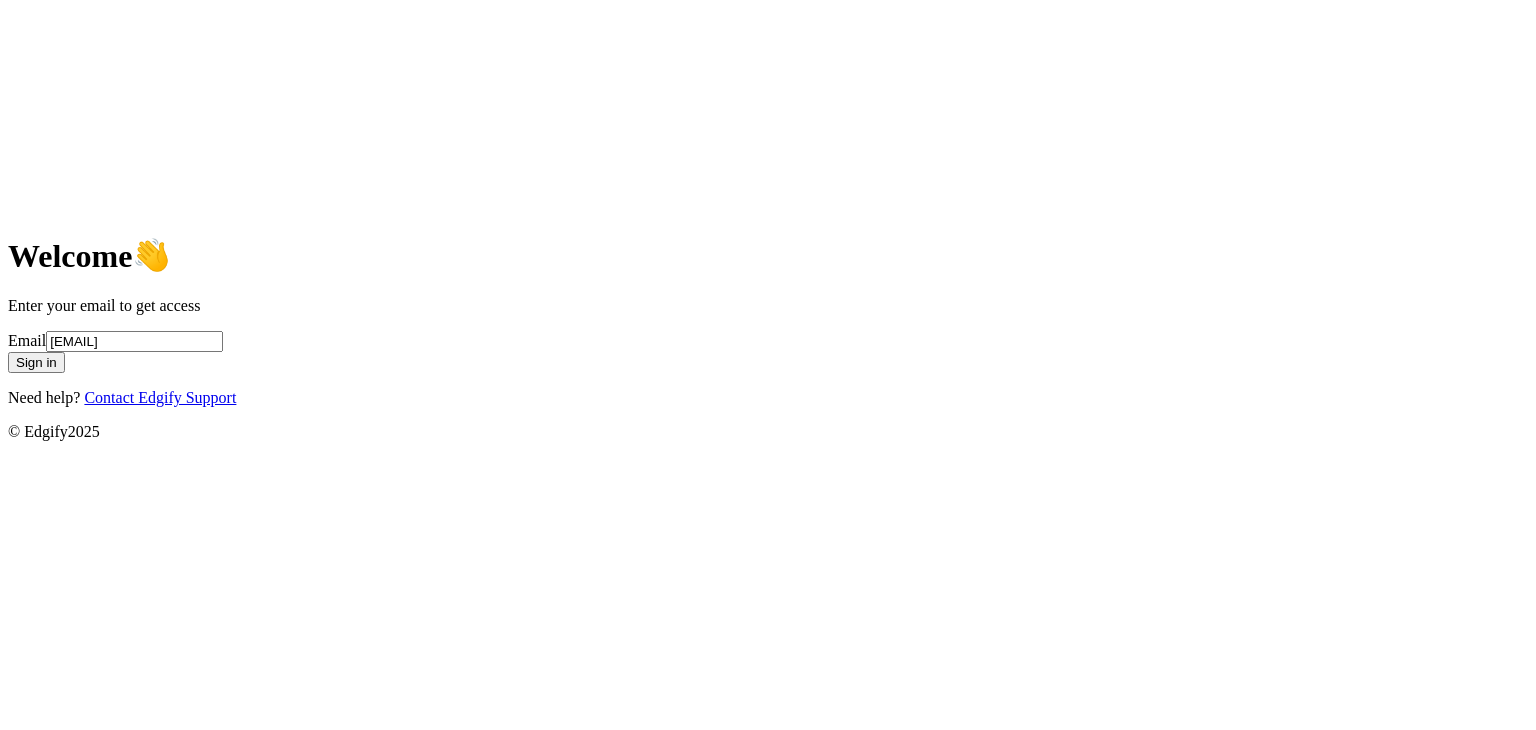 type on "parasuram.k@indivillage.in" 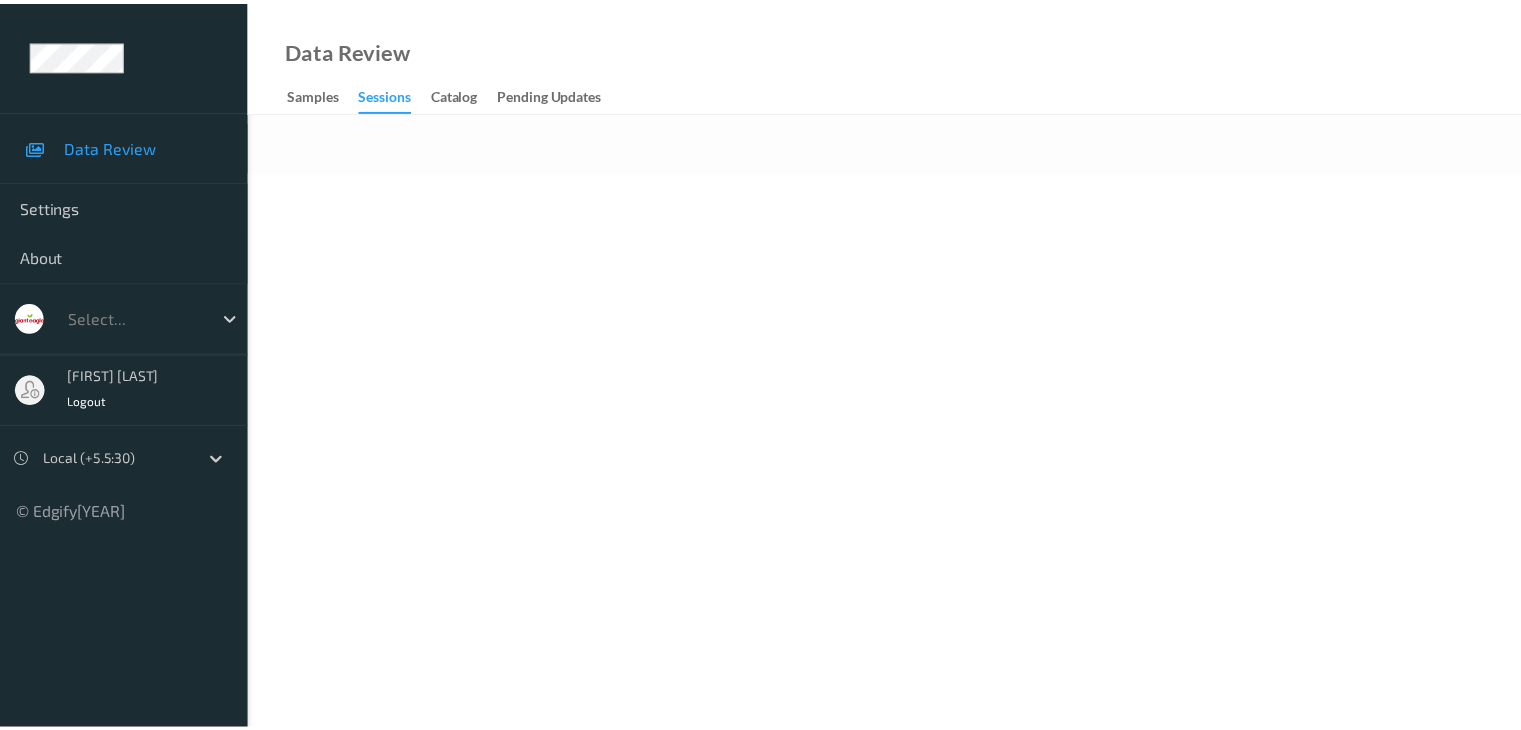 scroll, scrollTop: 0, scrollLeft: 0, axis: both 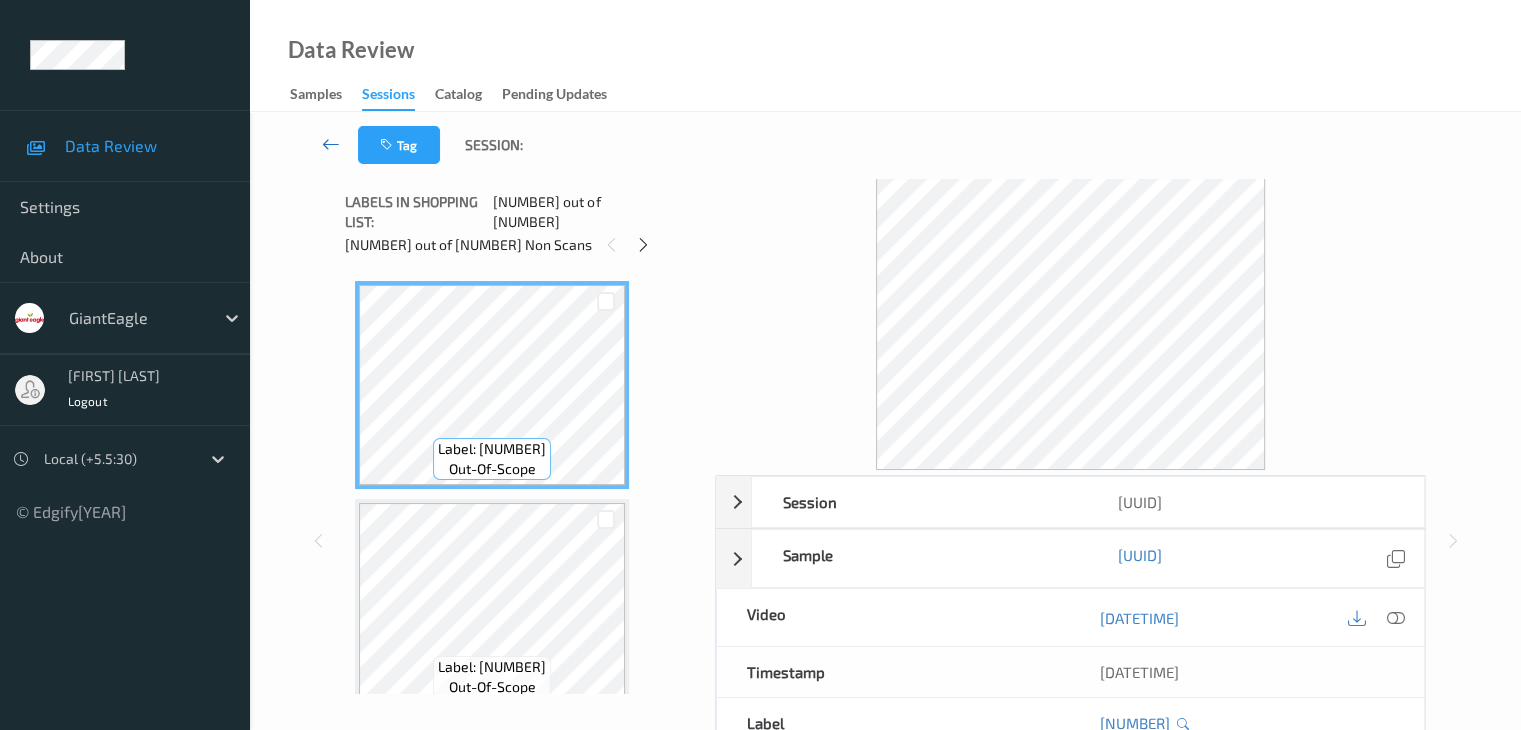 click at bounding box center (331, 144) 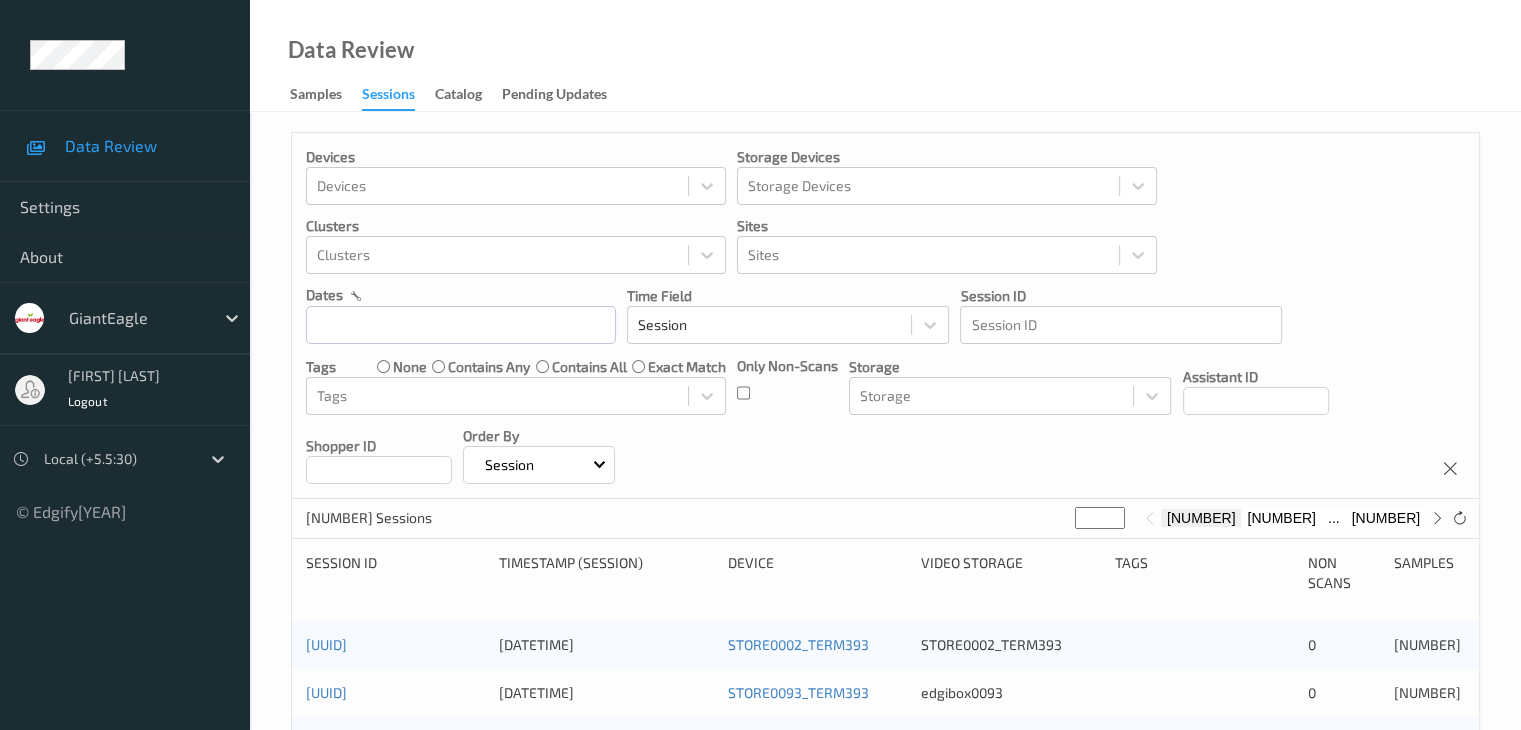 click on "Data Review" at bounding box center (351, 50) 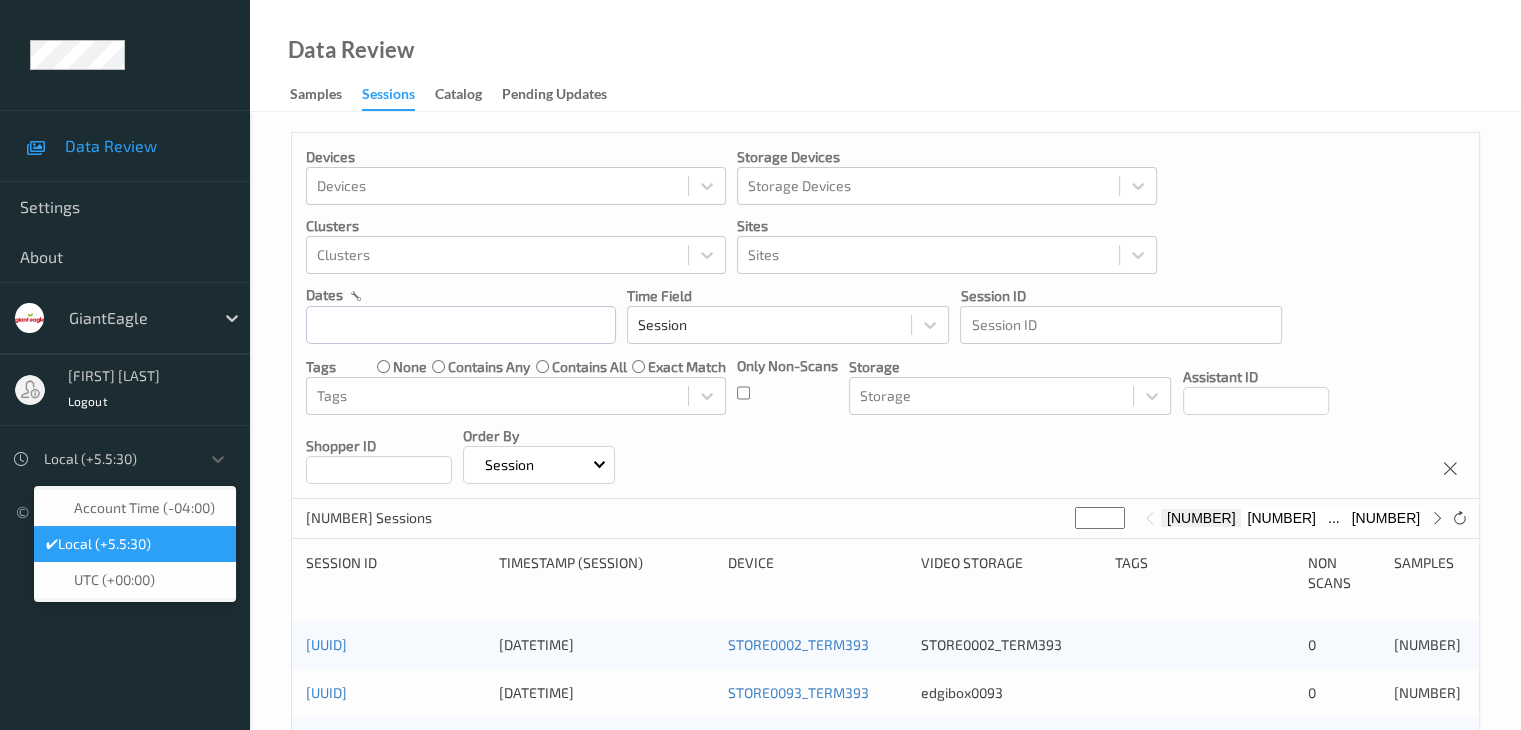 click at bounding box center [117, 459] 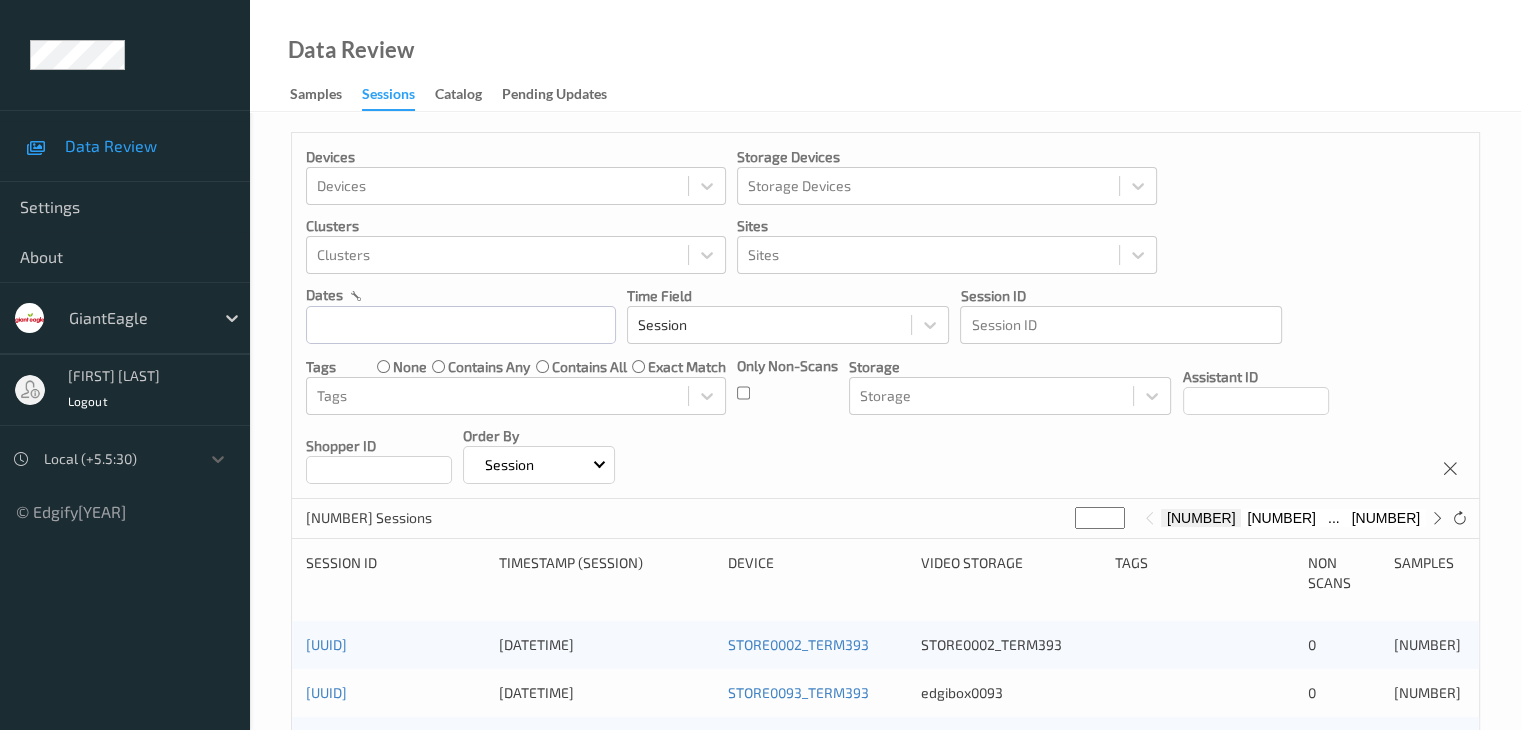 click at bounding box center (117, 459) 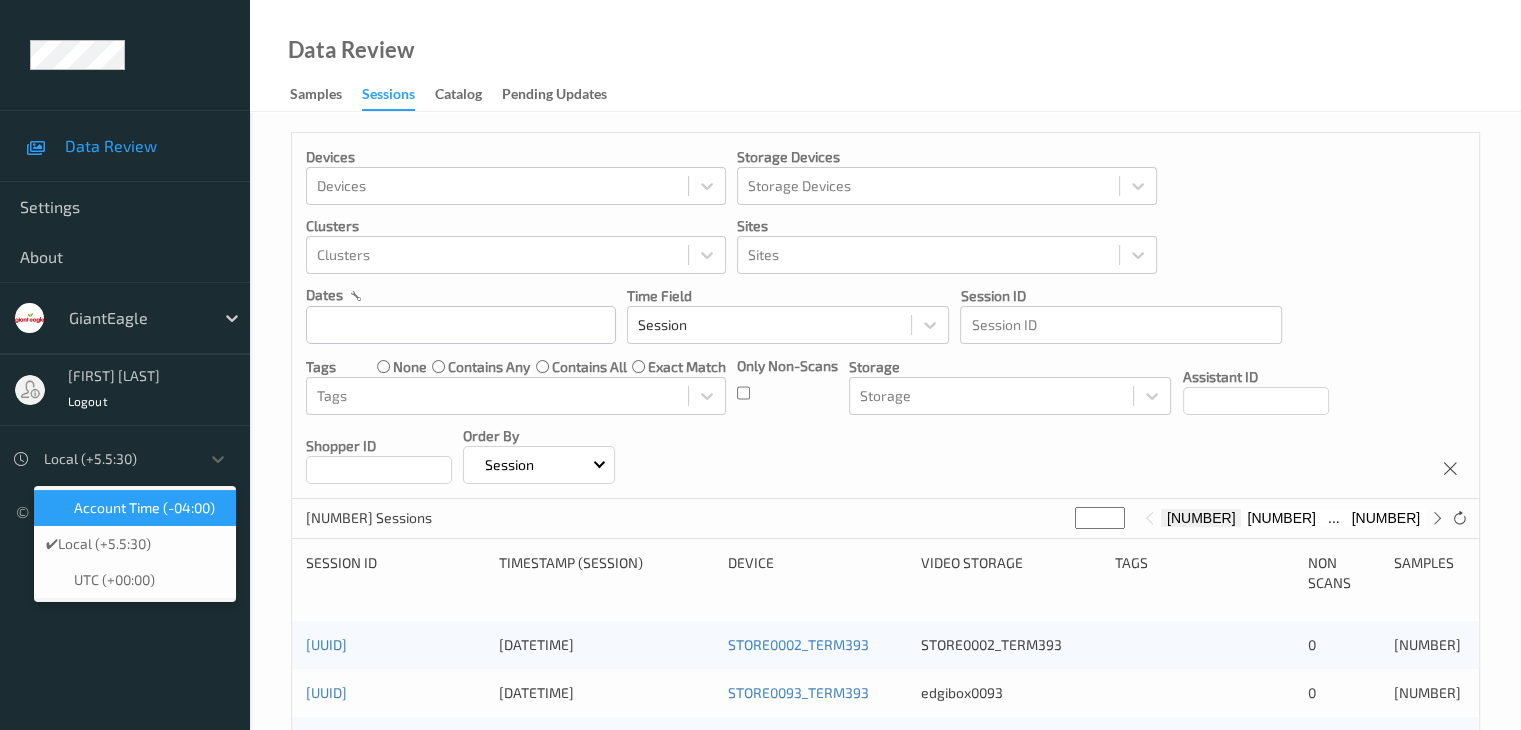click on "Account Time (-04:00)" at bounding box center (144, 508) 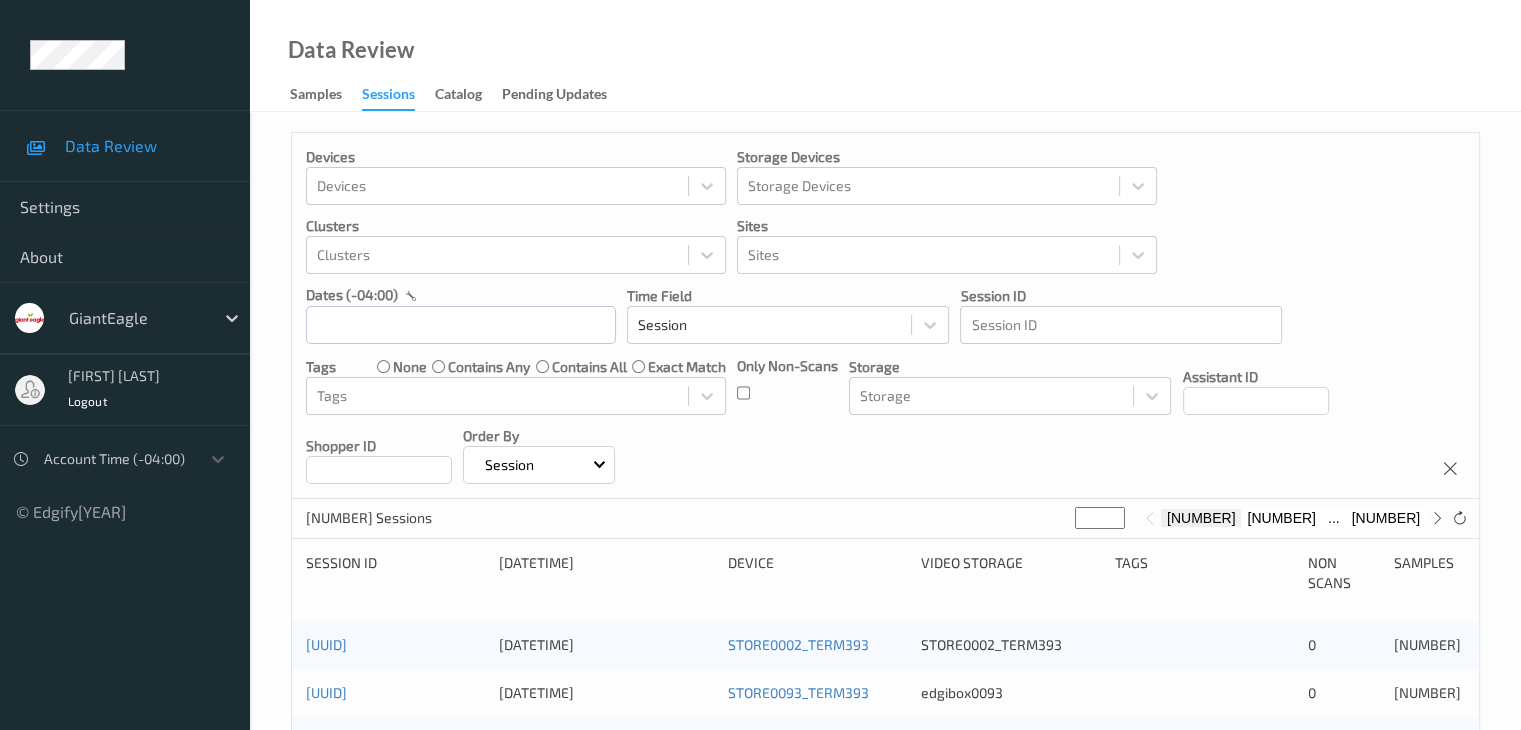 click on "Devices Devices Storage Devices Storage Devices Clusters Clusters Sites Sites dates (-04:00) Time Field Session Session ID Session ID Tags none contains any contains all exact match Tags Only Non-Scans Storage Storage Assistant ID Shopper ID Order By Session" at bounding box center (885, 316) 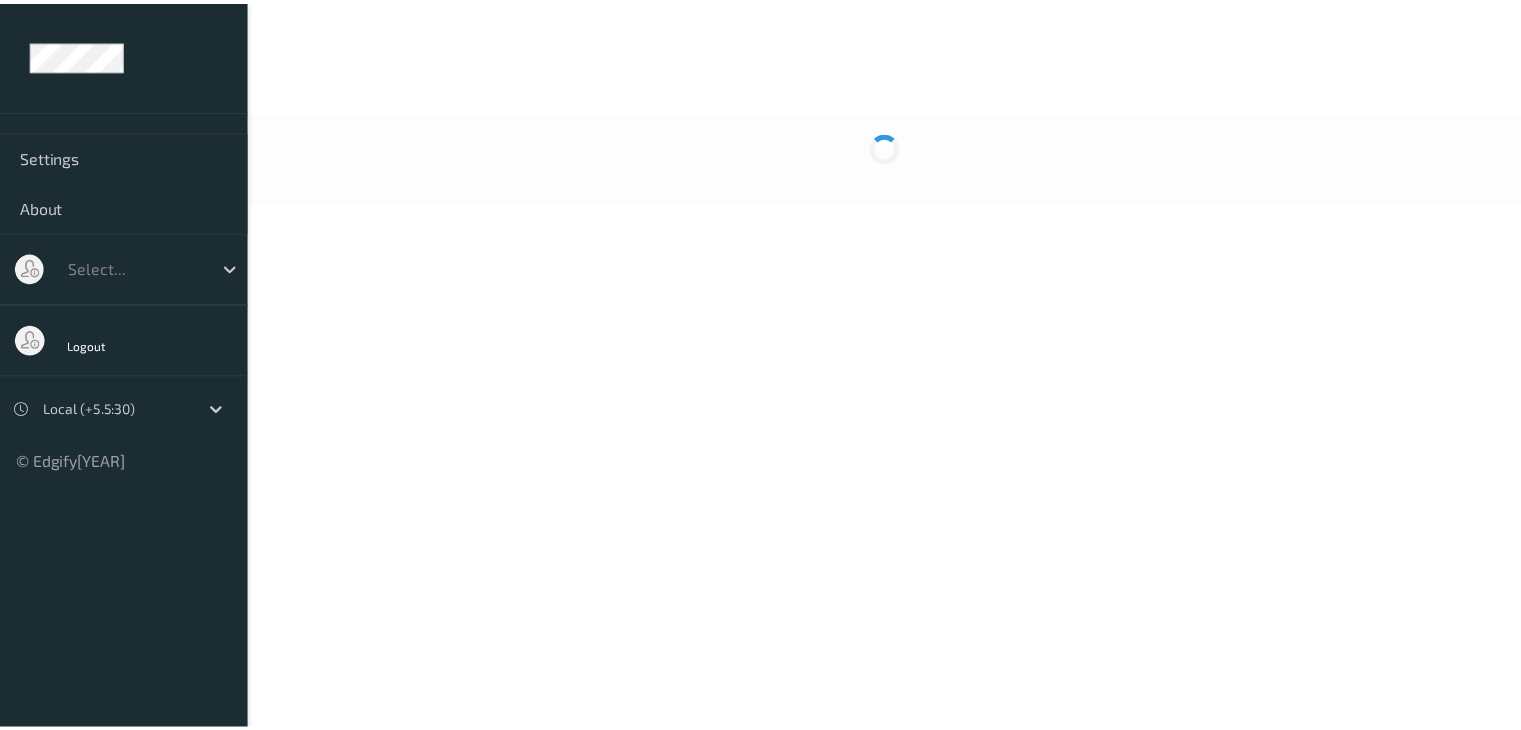 scroll, scrollTop: 0, scrollLeft: 0, axis: both 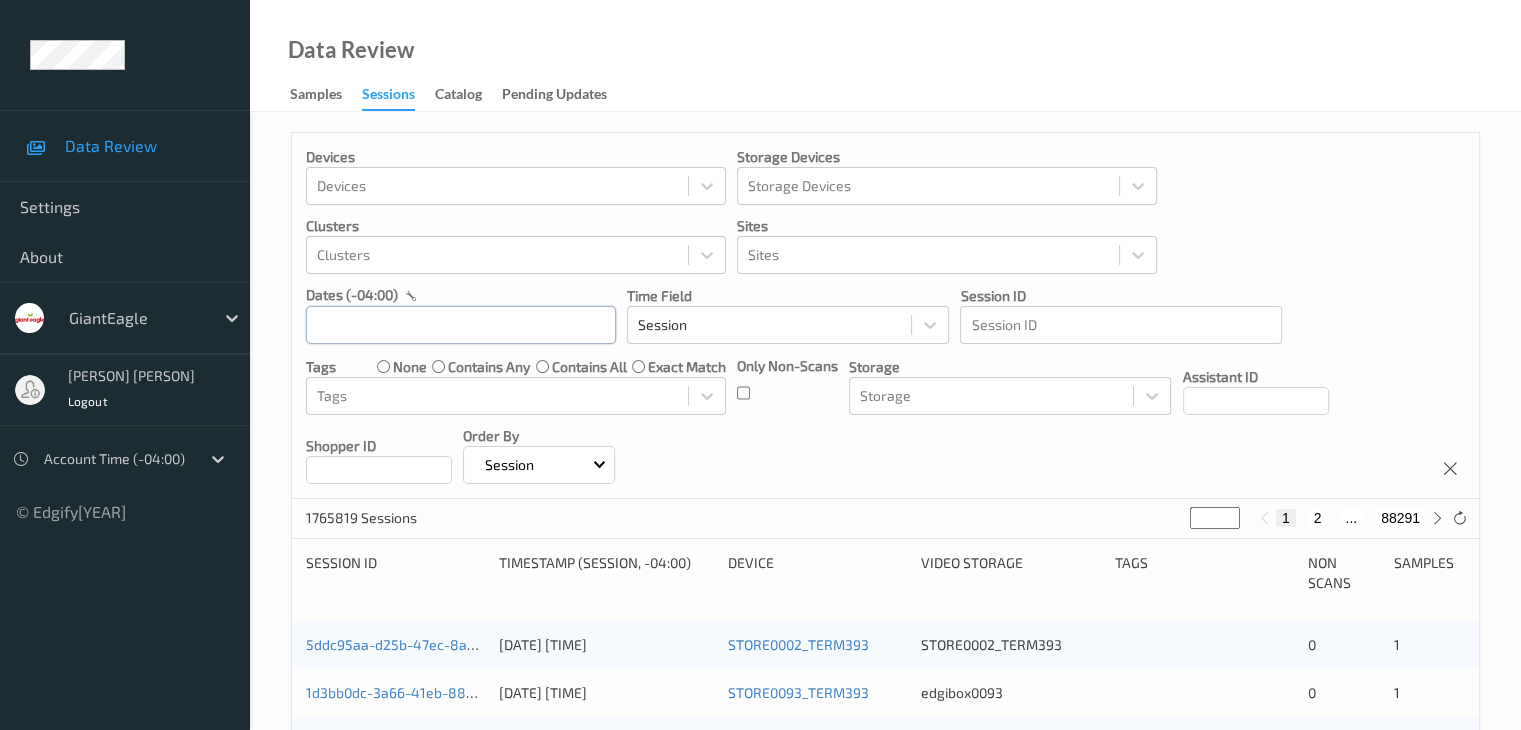 click at bounding box center [461, 325] 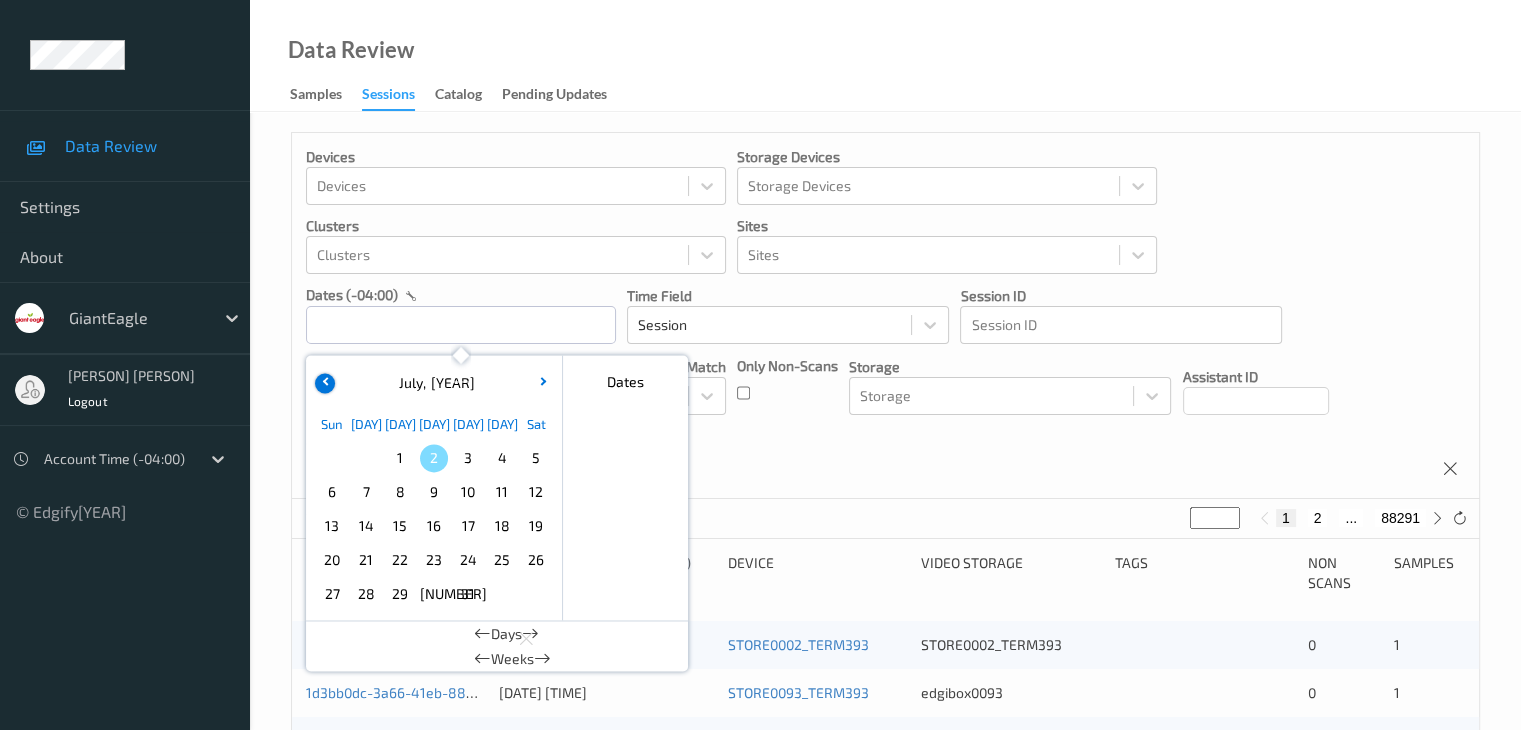 click at bounding box center [326, 381] 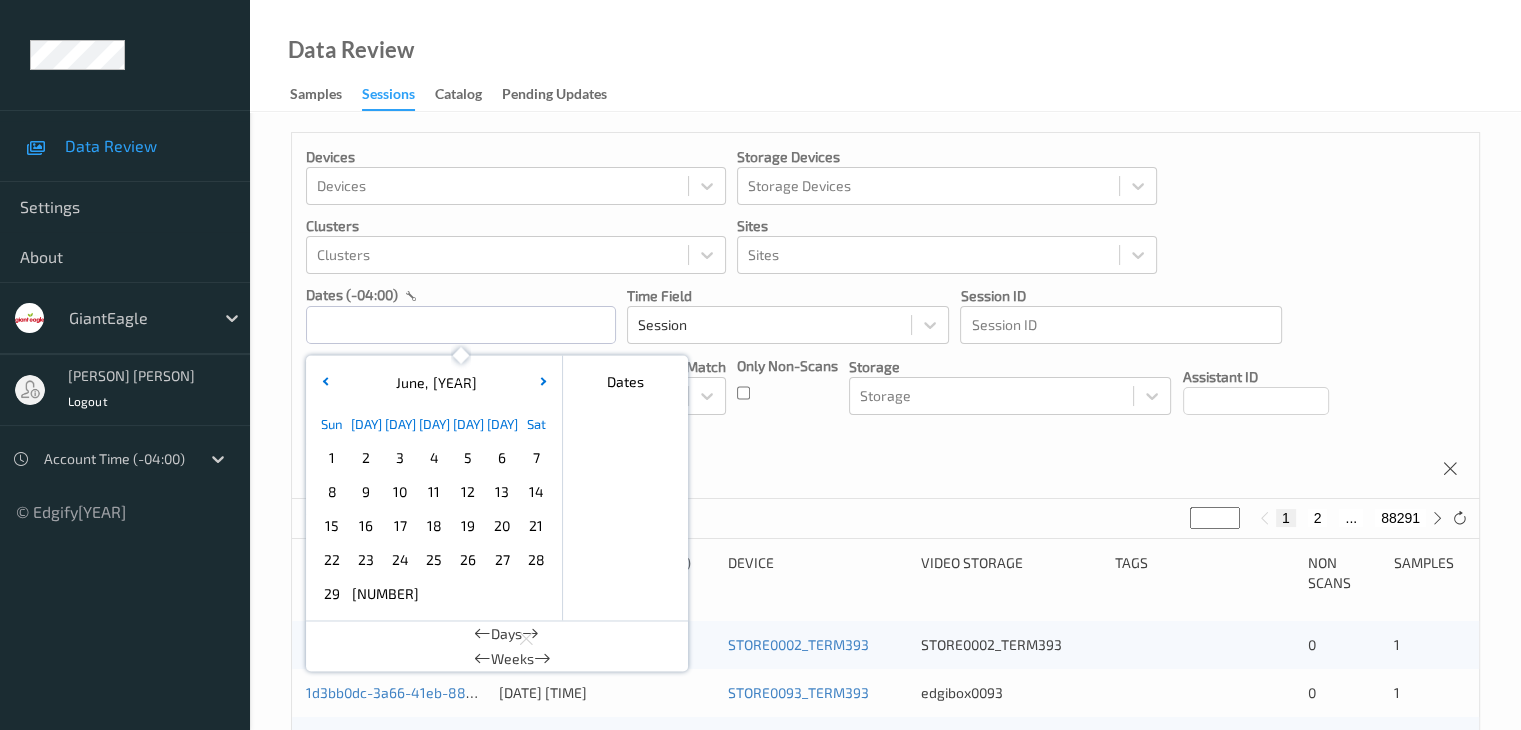 click on "[NUMBER]" at bounding box center [366, 594] 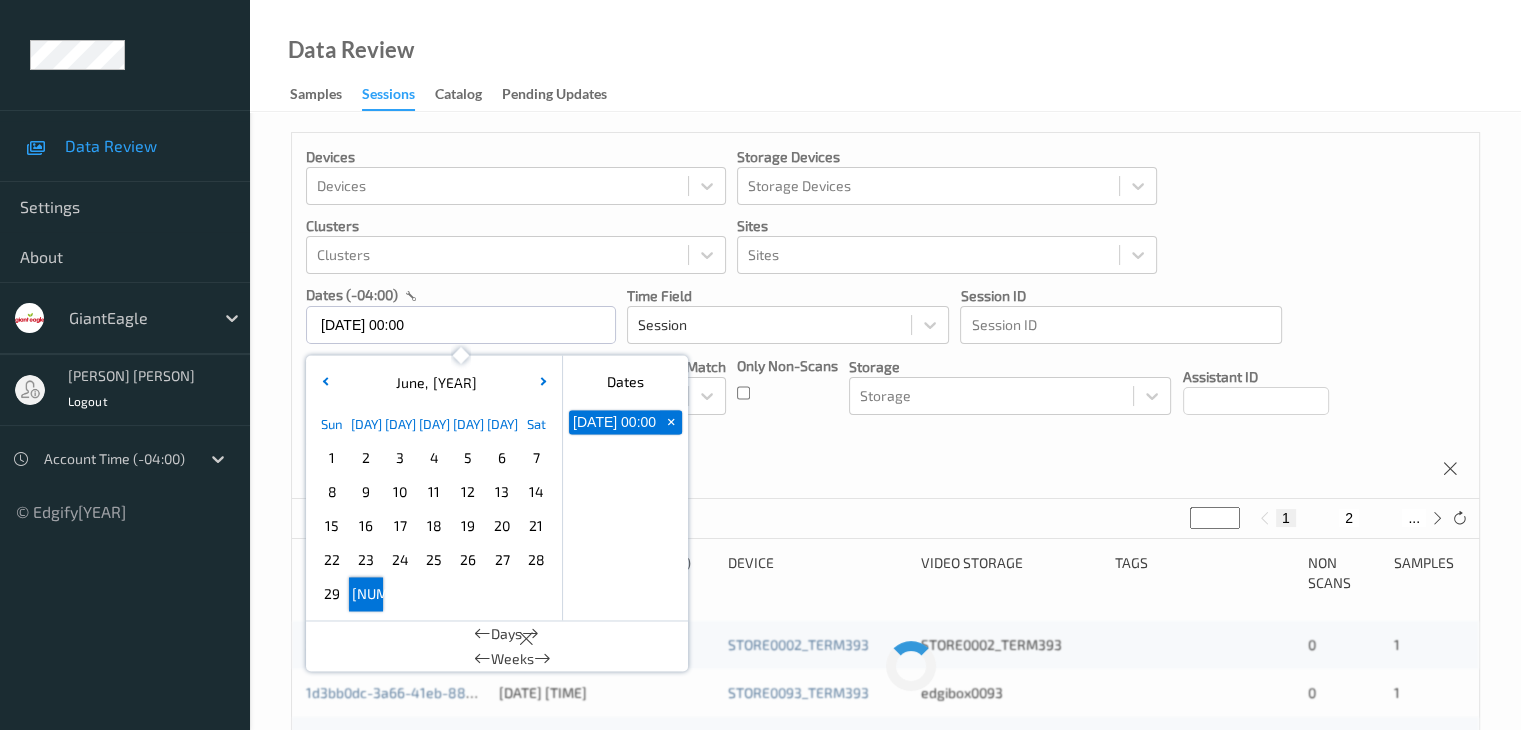 click on "[NUMBER]" at bounding box center [366, 594] 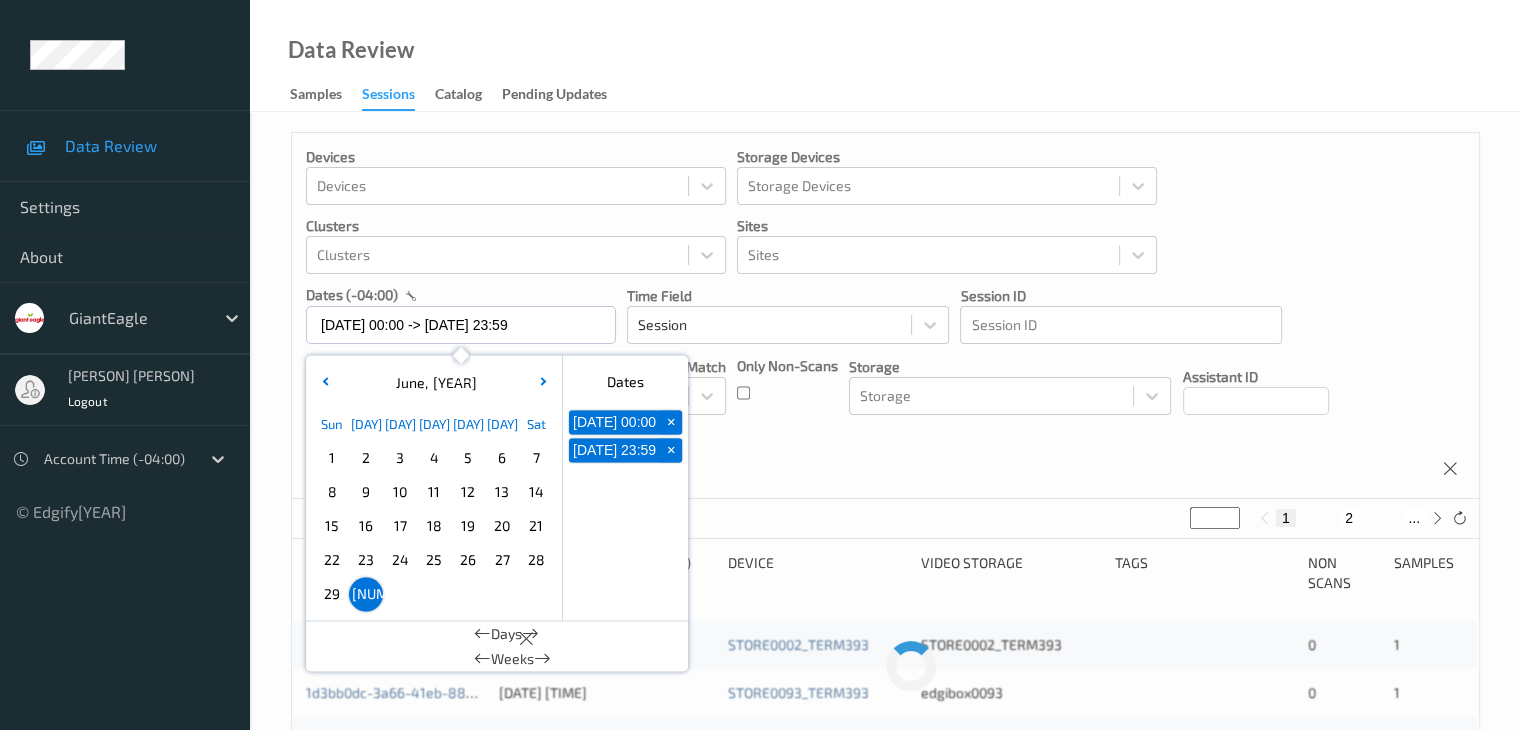 click on "Devices Devices Storage Devices Storage Devices Clusters Clusters Sites Sites dates (-04:00) [DD]/[MM]/[YYYY] [HH]:[MM] - -> [DD]/[MM]/[YYYY] [HH]:[MM] [MONTH] , [YYYY] Sun Mon Tue Wed Thu Fri Sat 1 2 3 4 5 6 7 8 9 10 11 12 13 14 15 16 17 18 19 20 21 22 23 24 25 26 27 28 29 30 January February March April May June July August September October November December 2021 2022 2023 2024 2025 2026 2027 2028 2029 2030 2031 2032 Dates [DD]/[MM]/[YYYY] [HH]:[MM] + [DD]/[MM]/[YYYY] [HH]:[MM] + Days Weeks Time Field Session Session ID Session ID Tags none contains any contains all exact match Tags Only Non-Scans Storage Storage Assistant ID Shopper ID Order By Session" at bounding box center [885, 316] 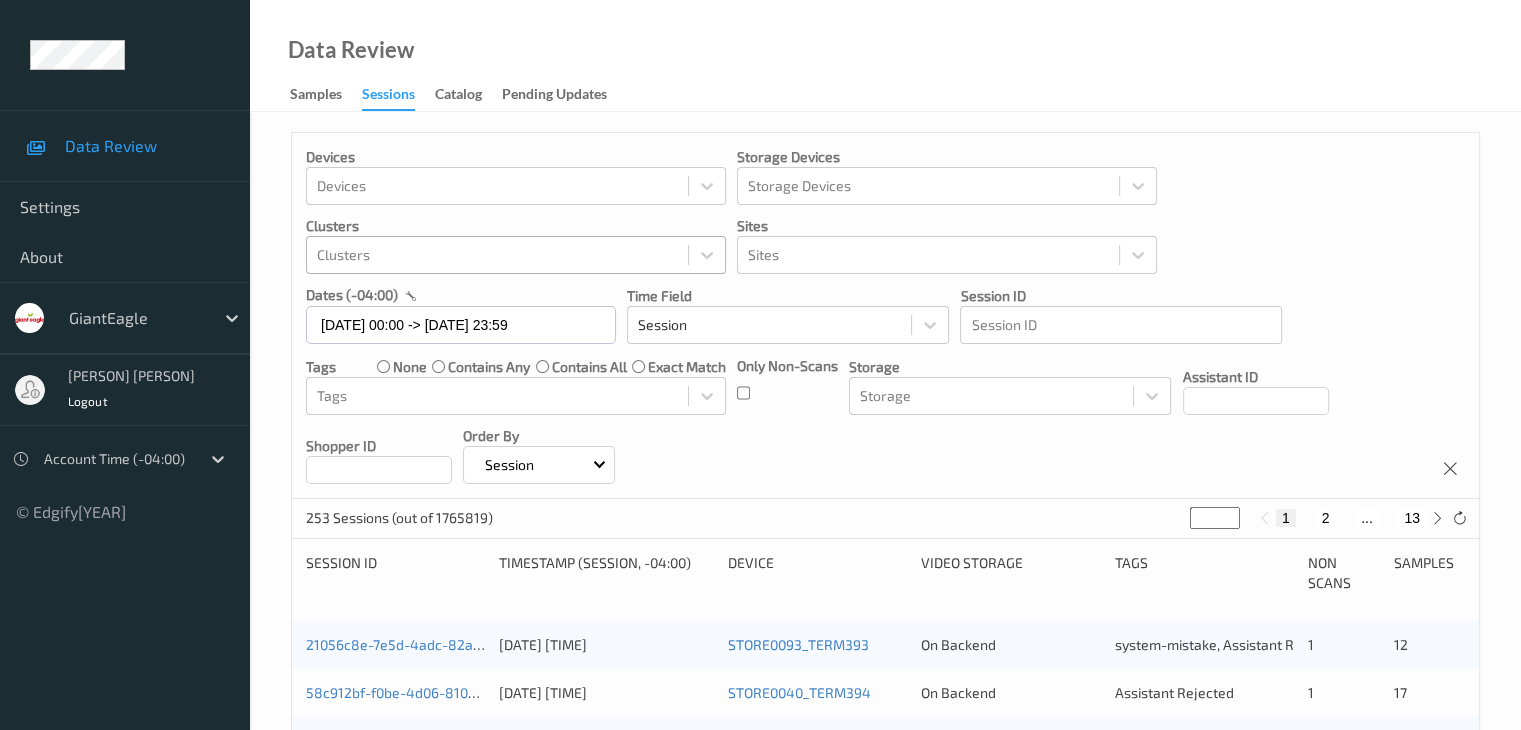 click at bounding box center (497, 186) 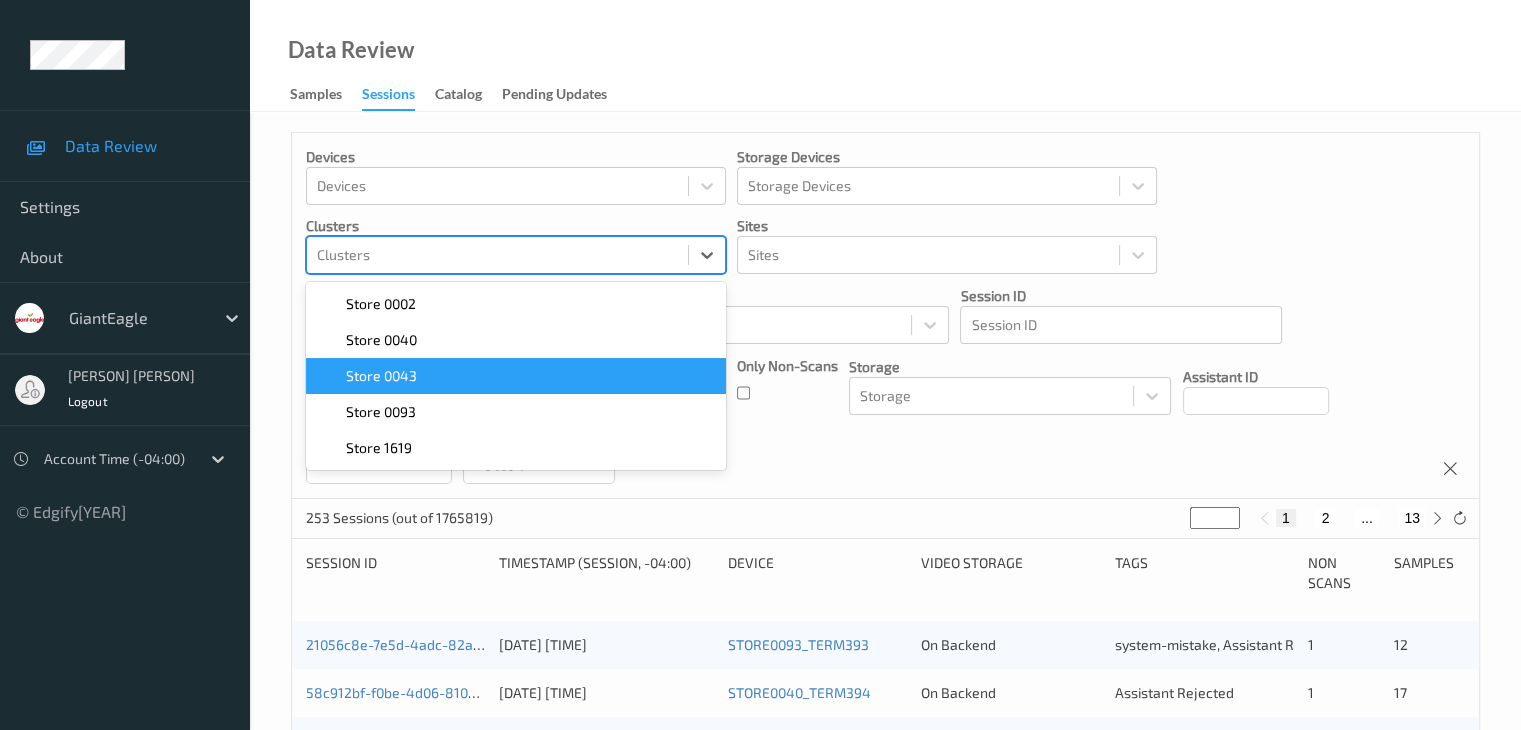click on "Storage Devices Storage Devices Clusters option Store 0043 focused, 3 of 5. 5 results available. Use Up and Down to choose options, press Enter to select the currently focused option, press Escape to exit the menu, press Tab to select the option and exit the menu. Clusters    Store 0002    Store 0040    Store 0043    Store 0093    Store 1619 Sites Sites dates (-04:00) [DATE] 00:00 -> [DATE] 23:59 Time Field Session Session ID Session ID Tags none contains any contains all exact match Tags Only Non-Scans Storage Storage Assistant ID Shopper ID Order By Session" at bounding box center [885, 316] 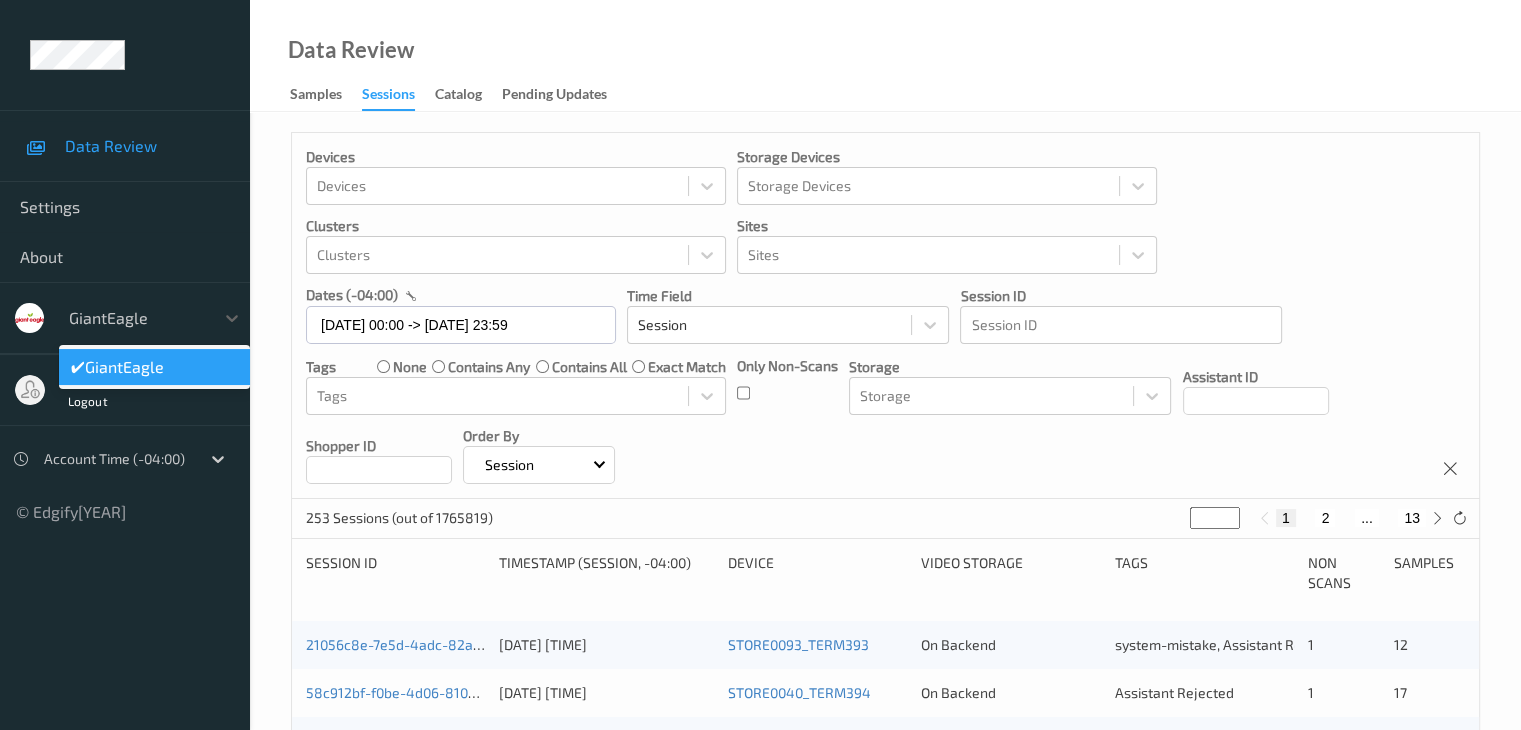 click at bounding box center [136, 318] 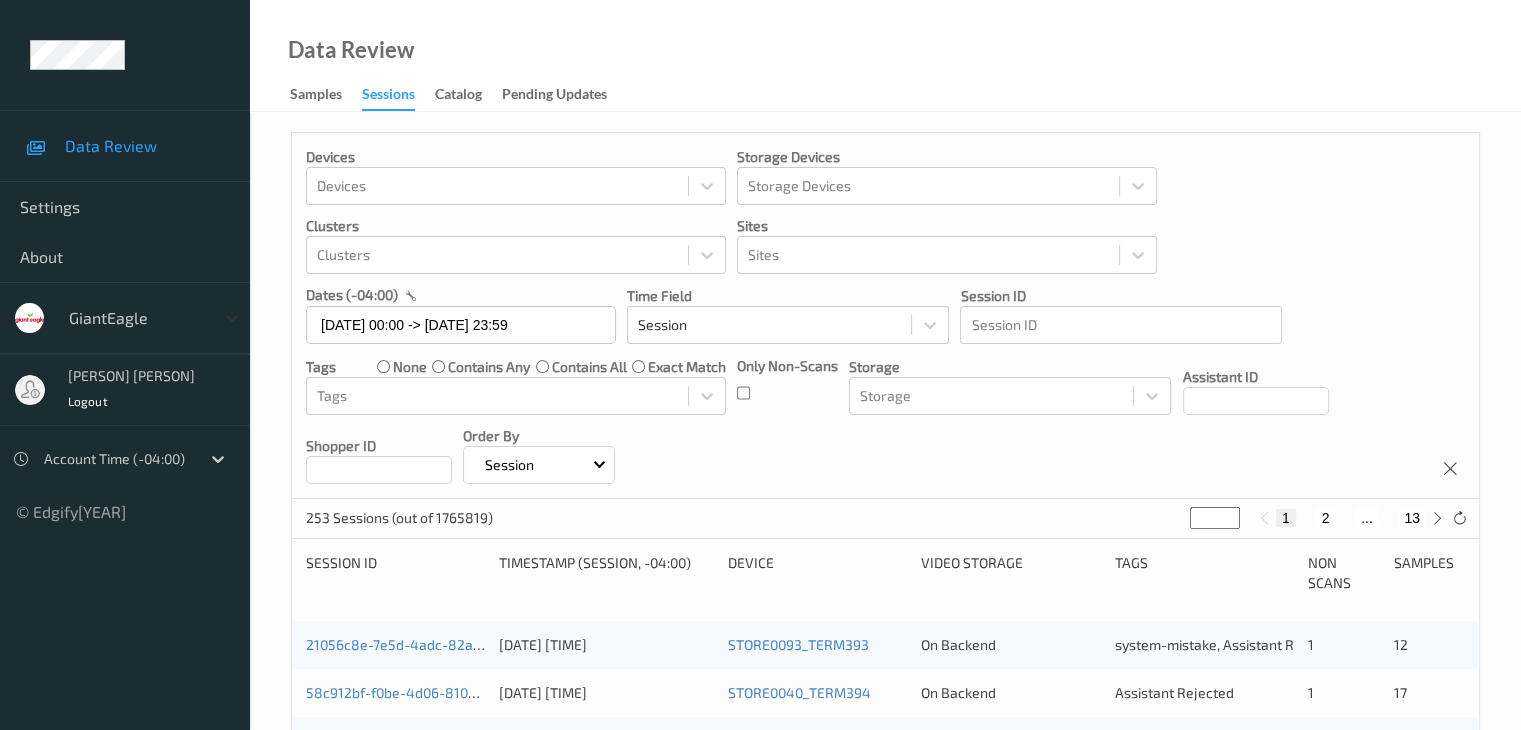 click at bounding box center [232, 318] 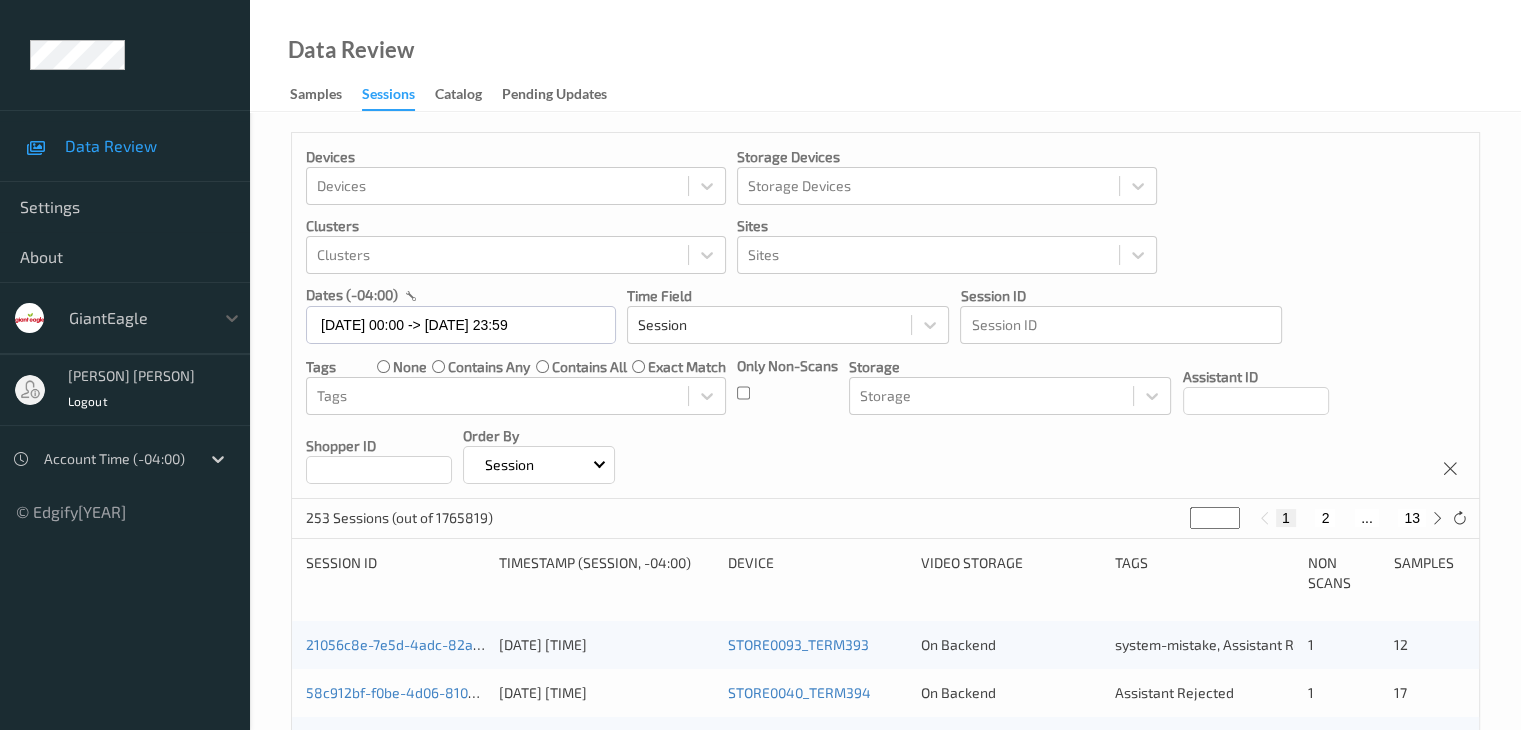 click on "Data Review   Settings   About   Select is focused ,type to refine list, press Down to open the menu,  GiantEagle [PERSON] [PERSON] Logout Account Time (-04:00) © Edgify  2025 New Dashboard Experience" at bounding box center (125, 365) 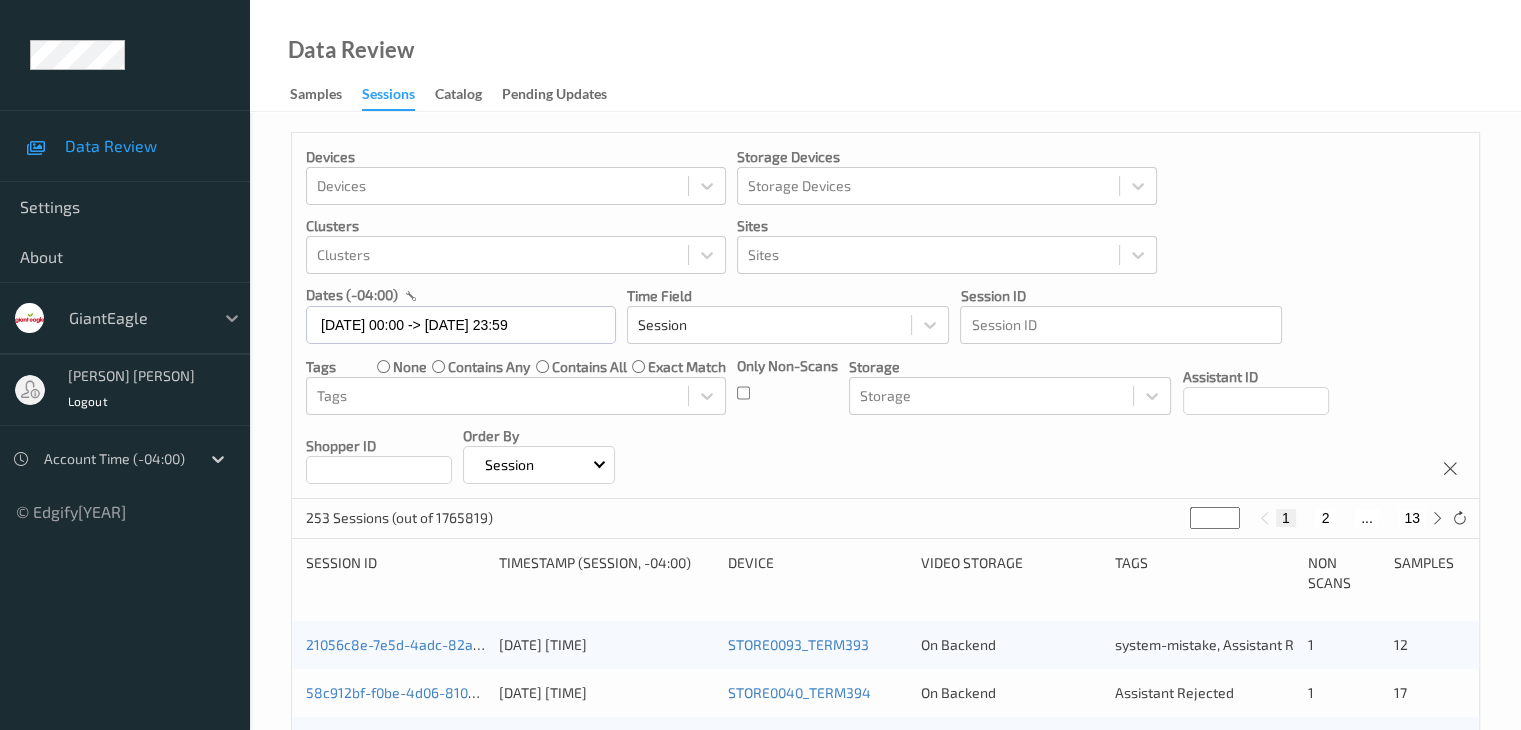 click at bounding box center [232, 318] 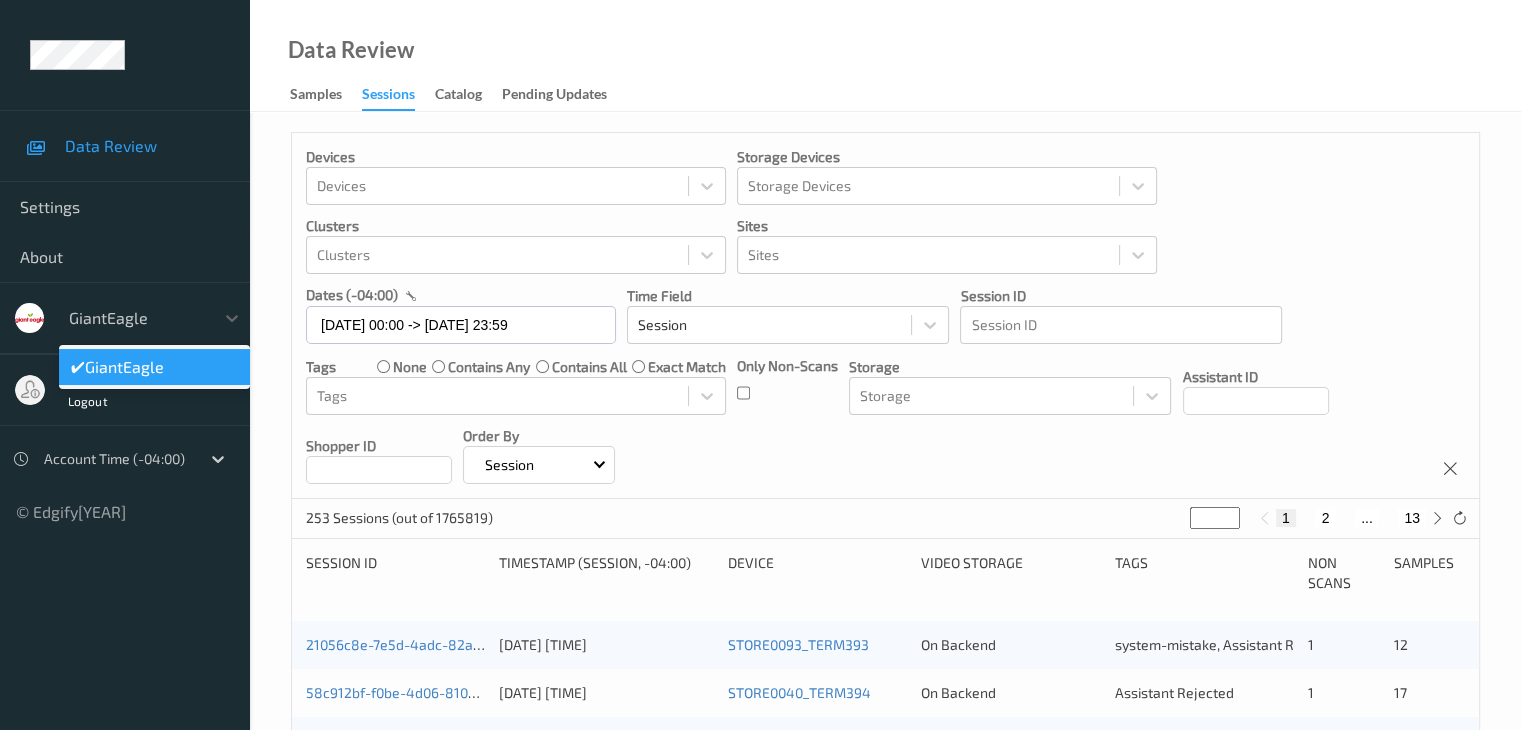 click on "GiantEagle" at bounding box center (124, 367) 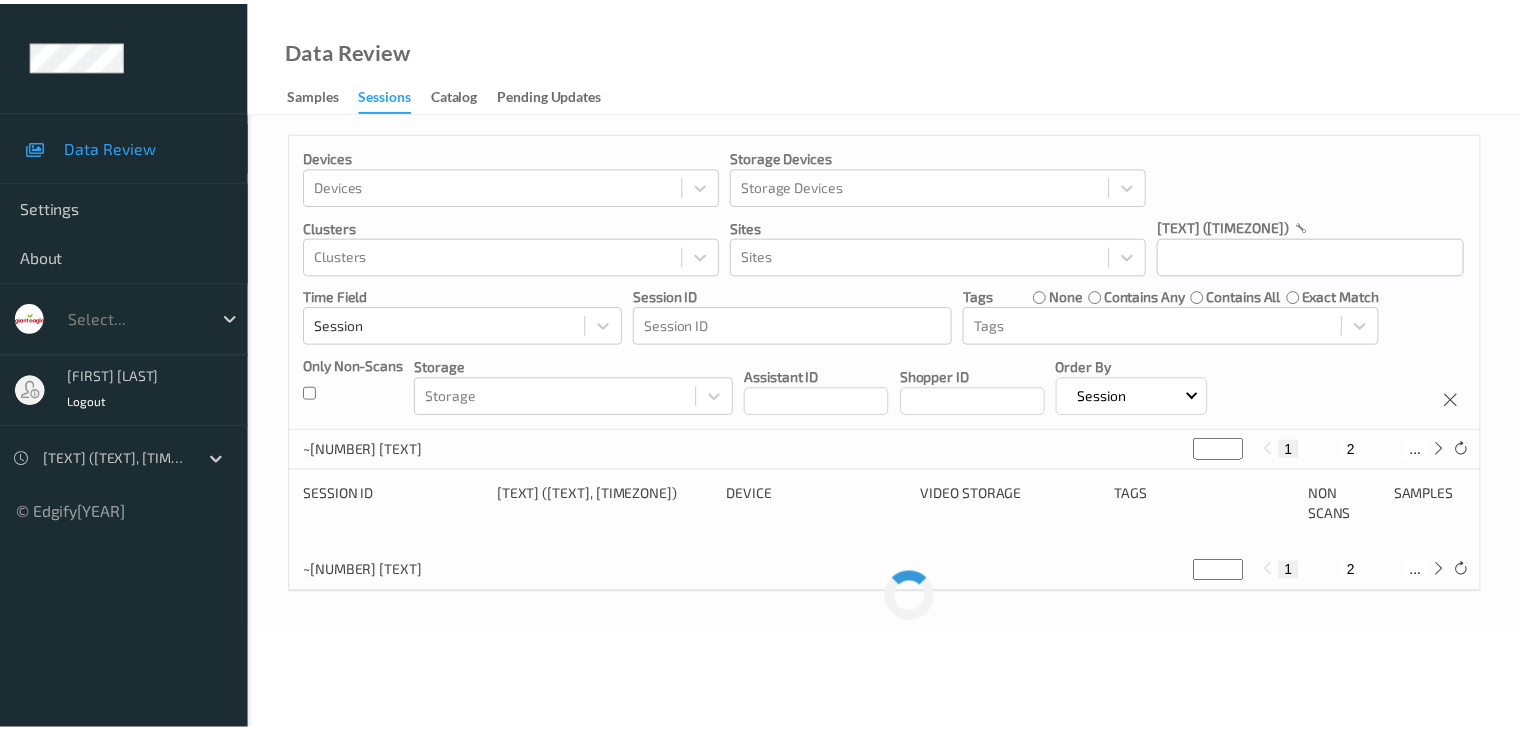 scroll, scrollTop: 0, scrollLeft: 0, axis: both 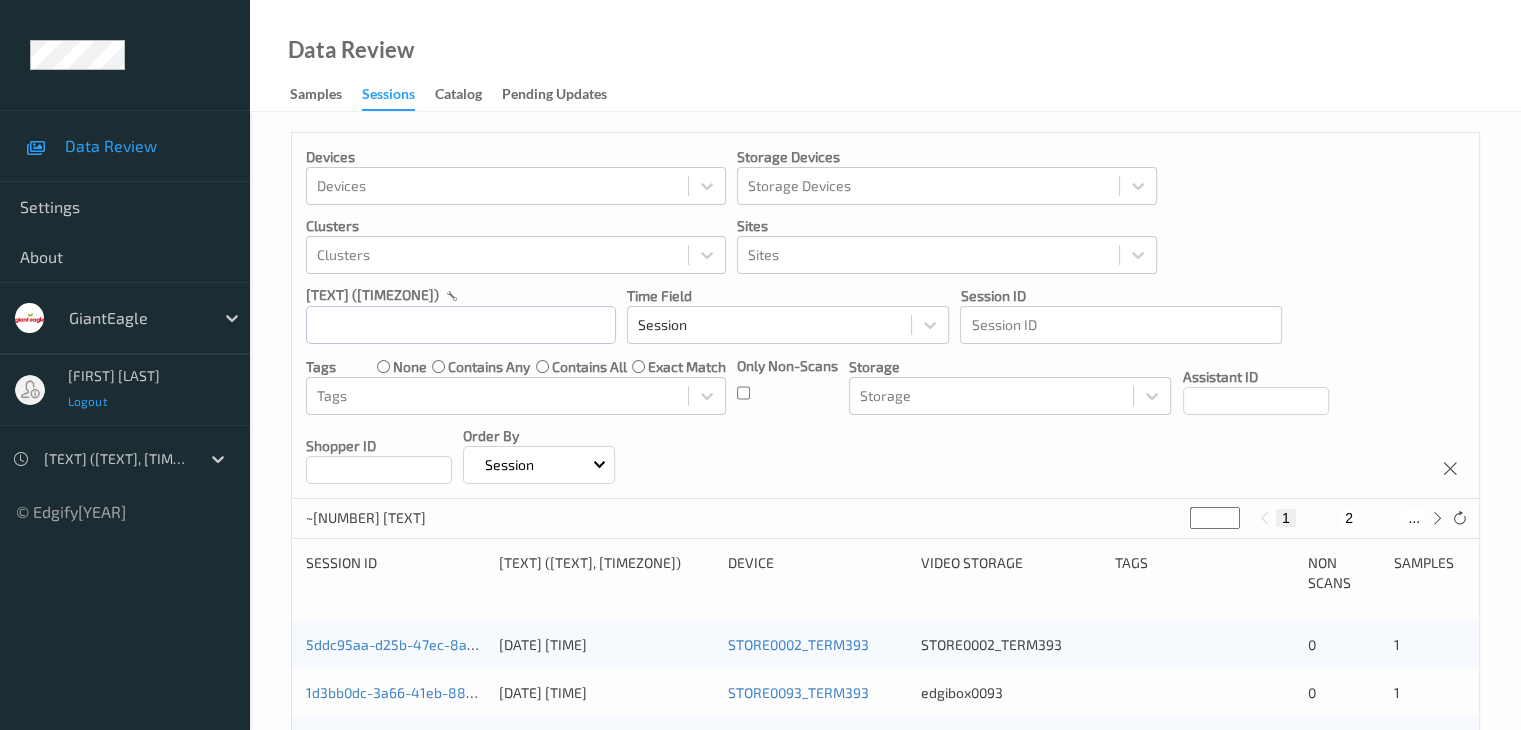 click on "Logout" at bounding box center [88, 401] 